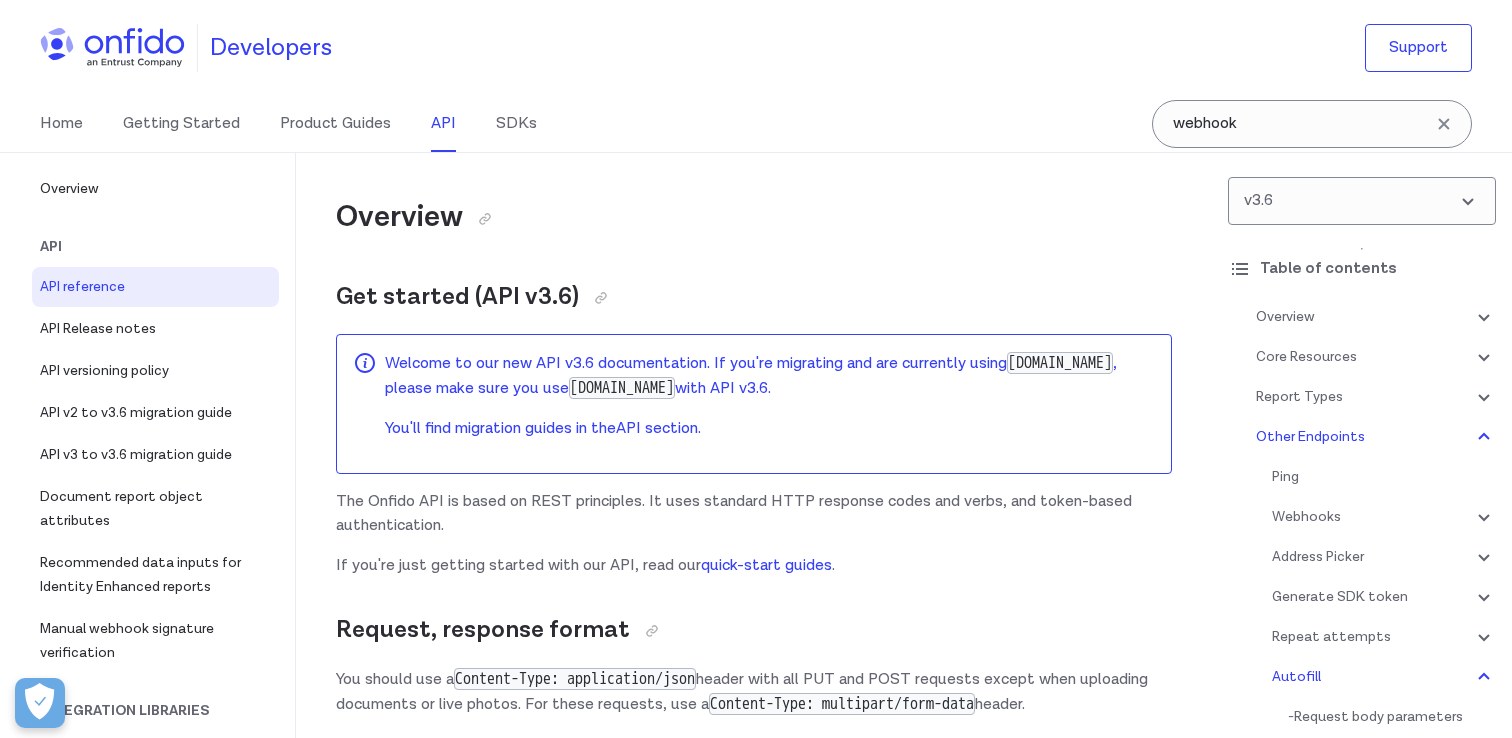 scroll, scrollTop: 208390, scrollLeft: 0, axis: vertical 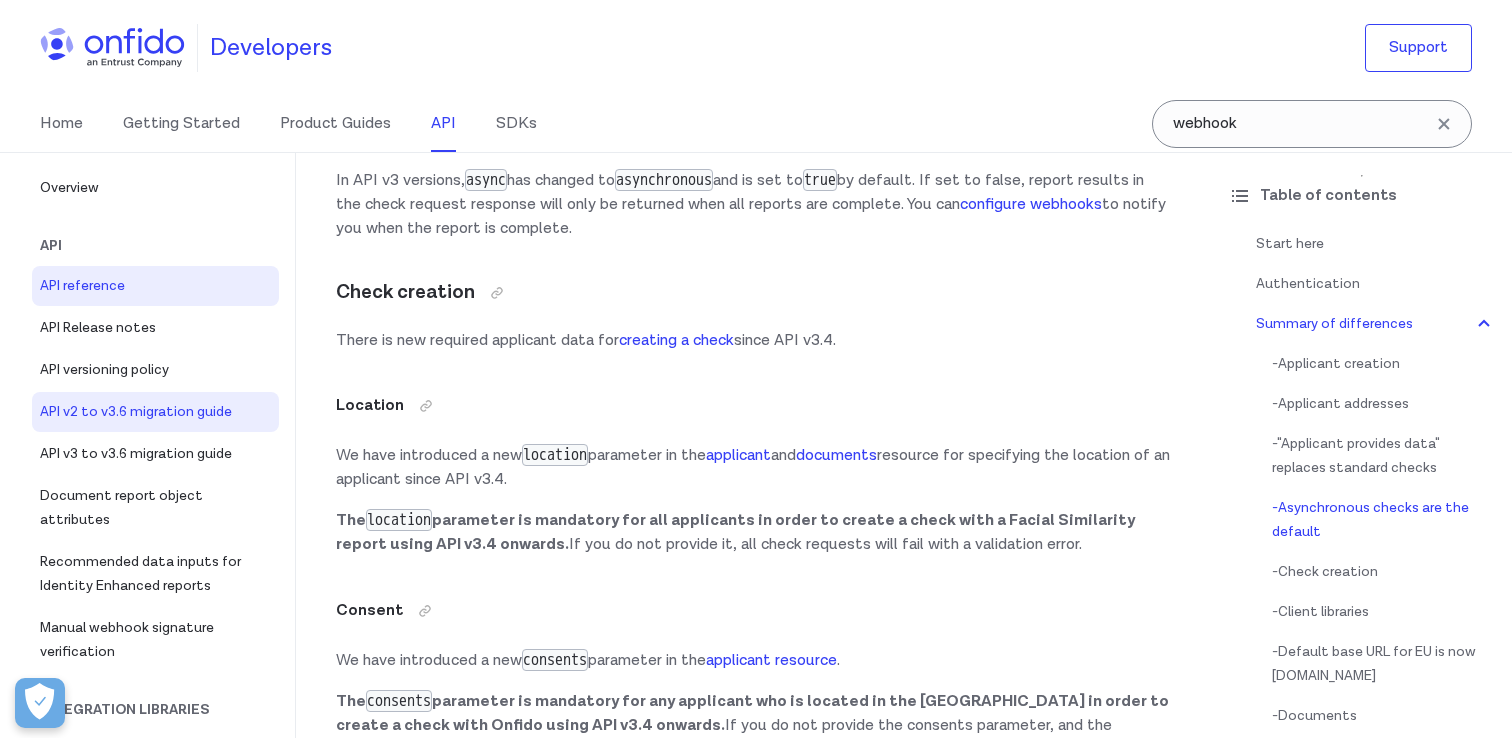 click on "API reference" at bounding box center (155, 286) 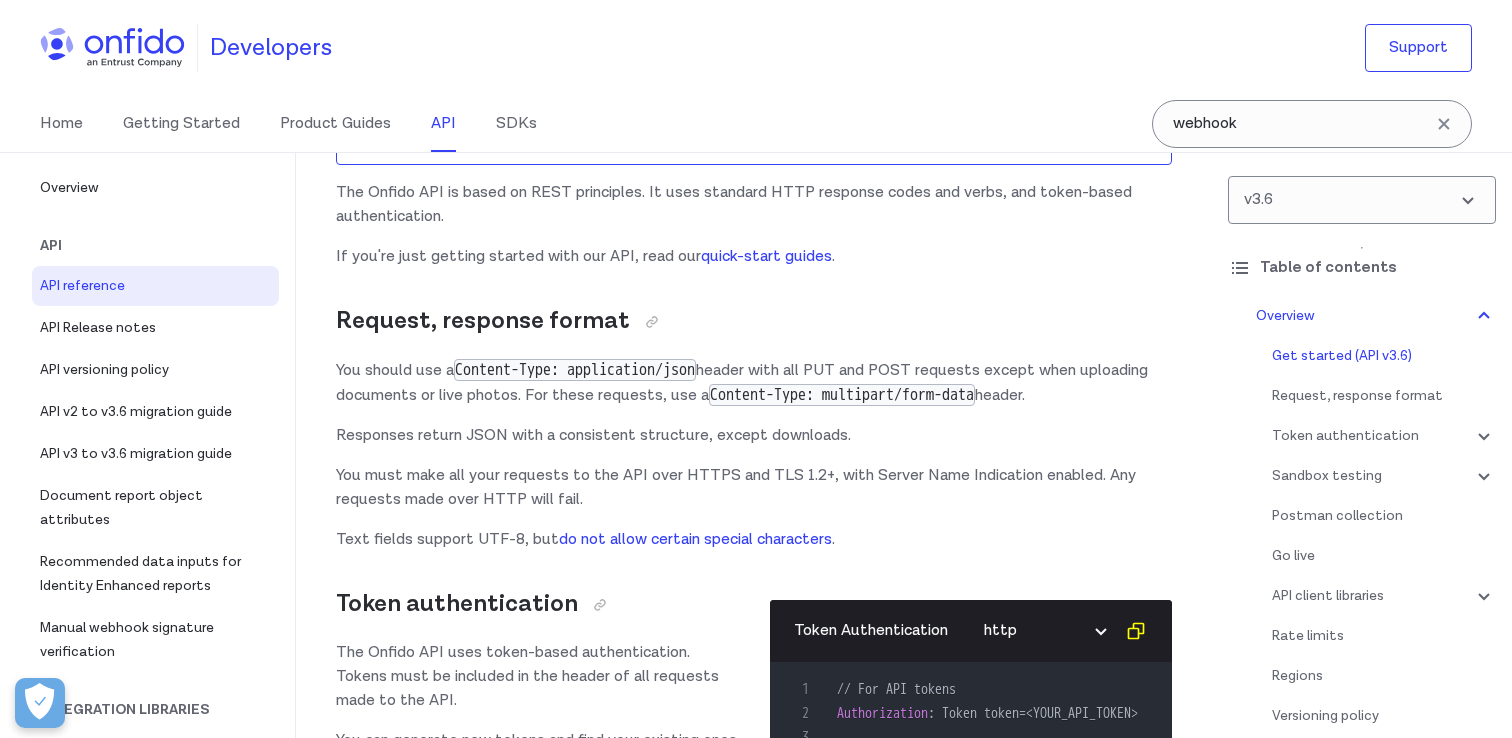 scroll, scrollTop: 318, scrollLeft: 0, axis: vertical 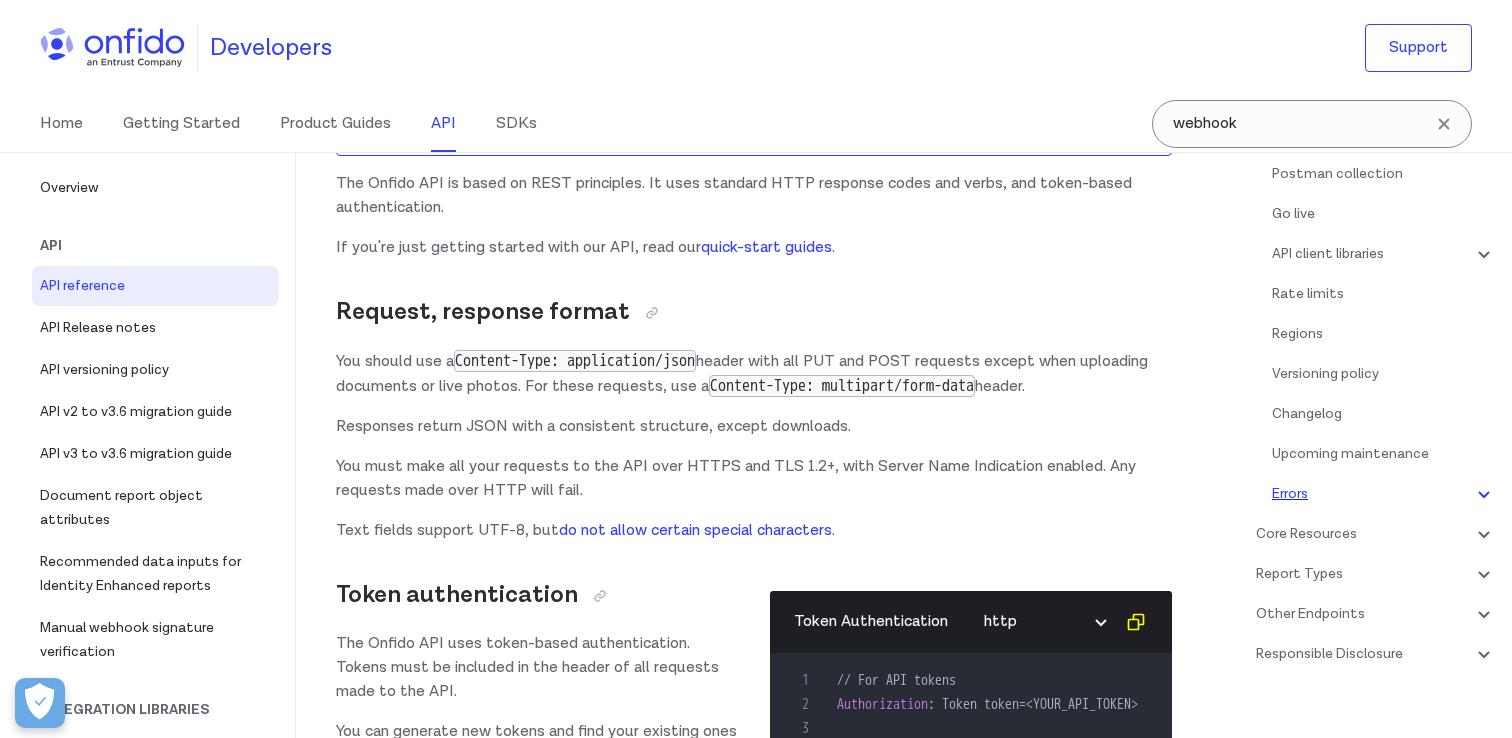 click on "Errors" at bounding box center (1384, 494) 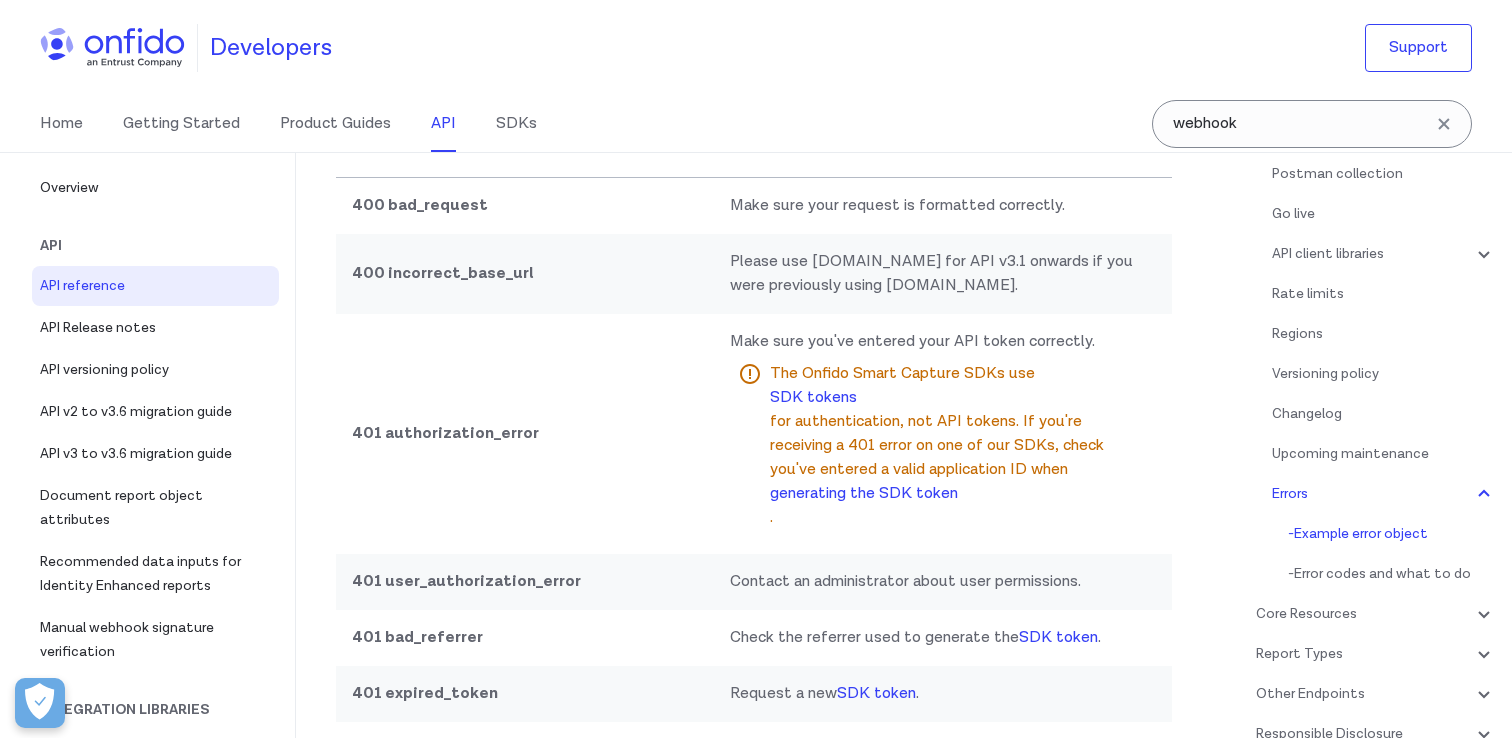 scroll, scrollTop: 16501, scrollLeft: 0, axis: vertical 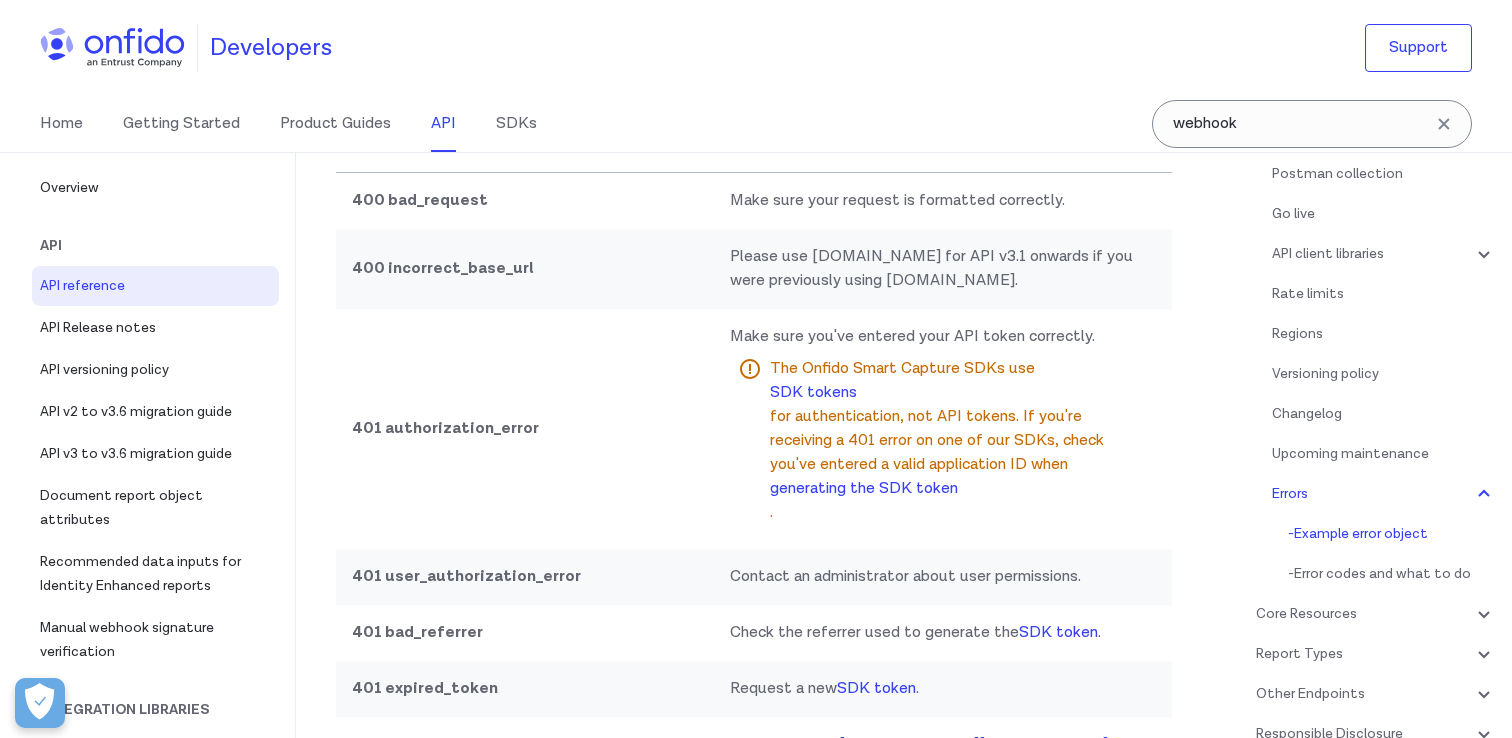 click on ""validation_error"" at bounding box center (984, -297) 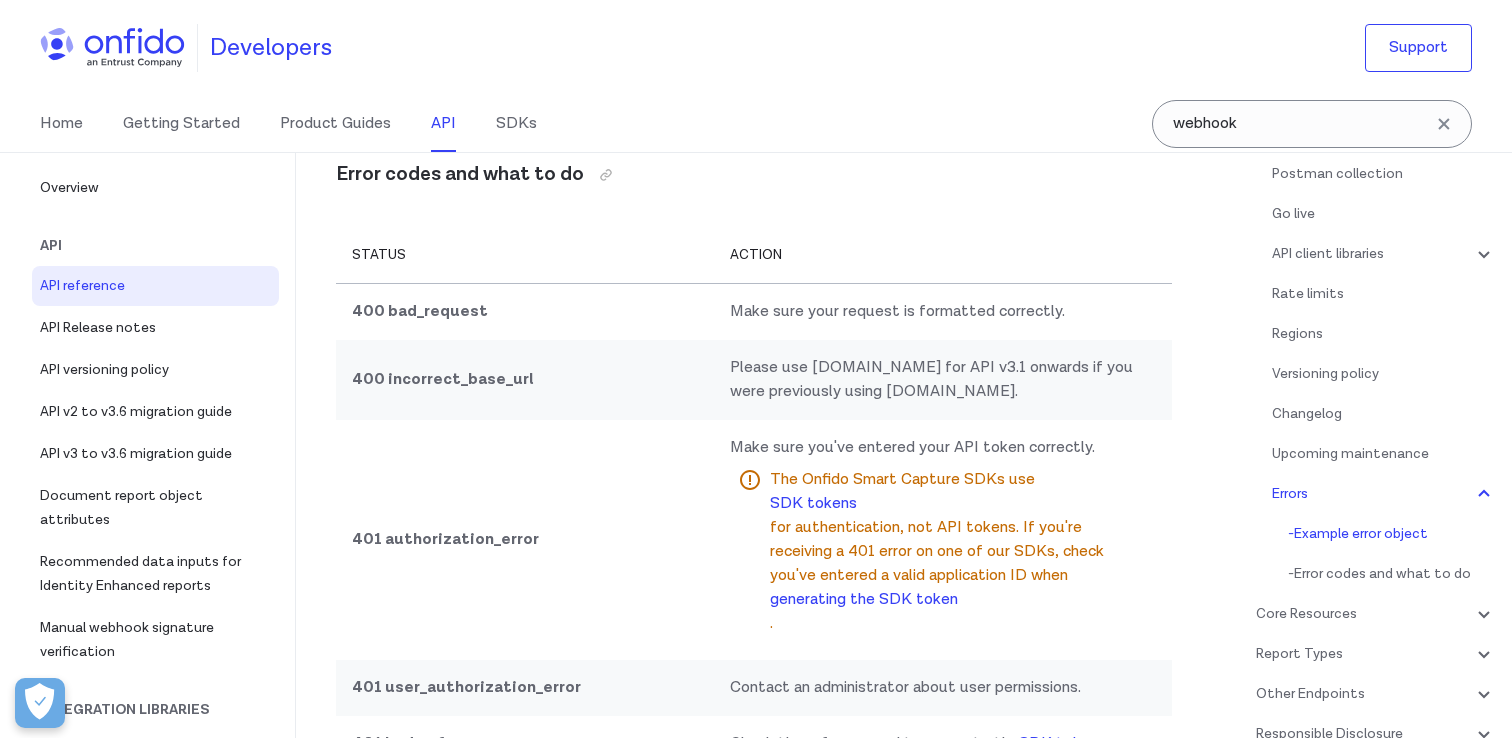 scroll, scrollTop: 16388, scrollLeft: 0, axis: vertical 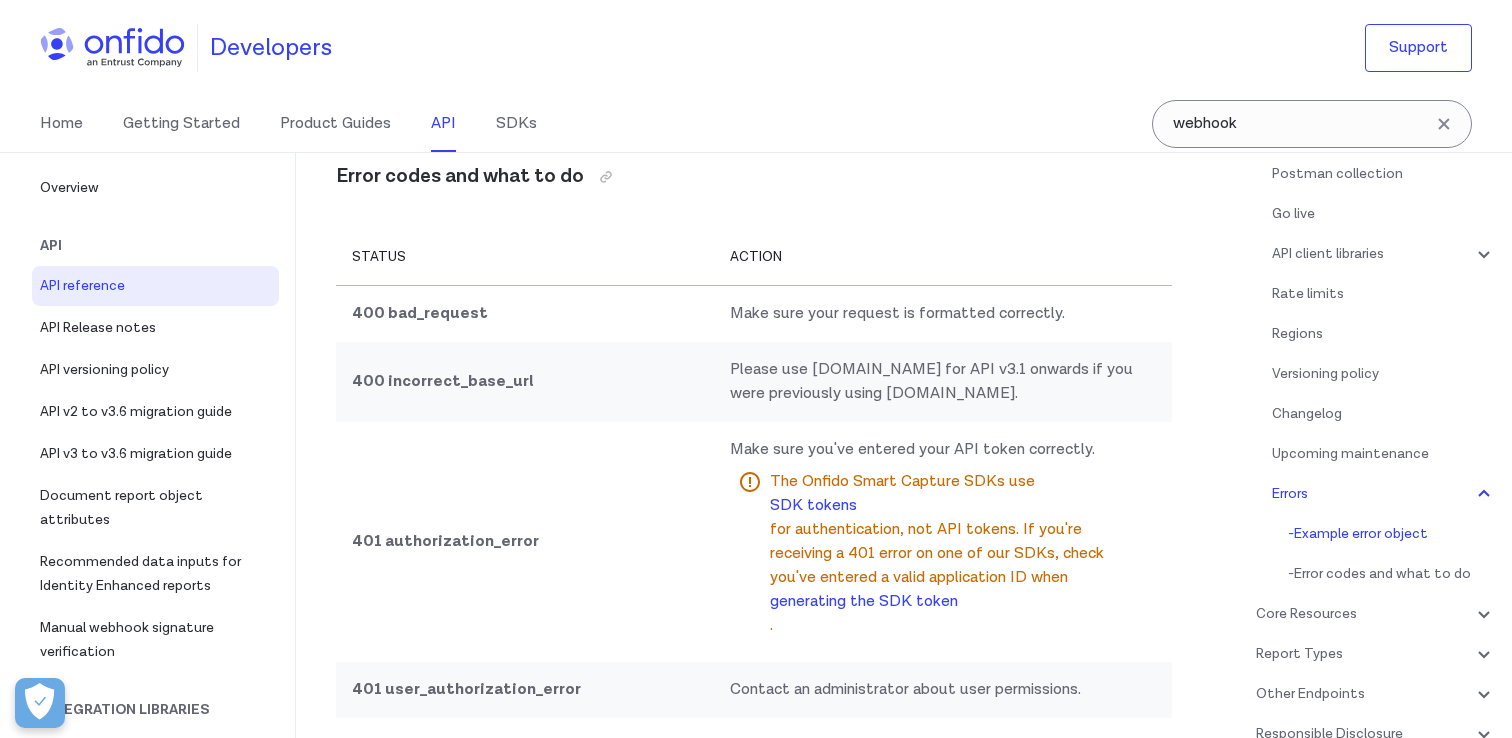 click on ""fields"" at bounding box center (893, -136) 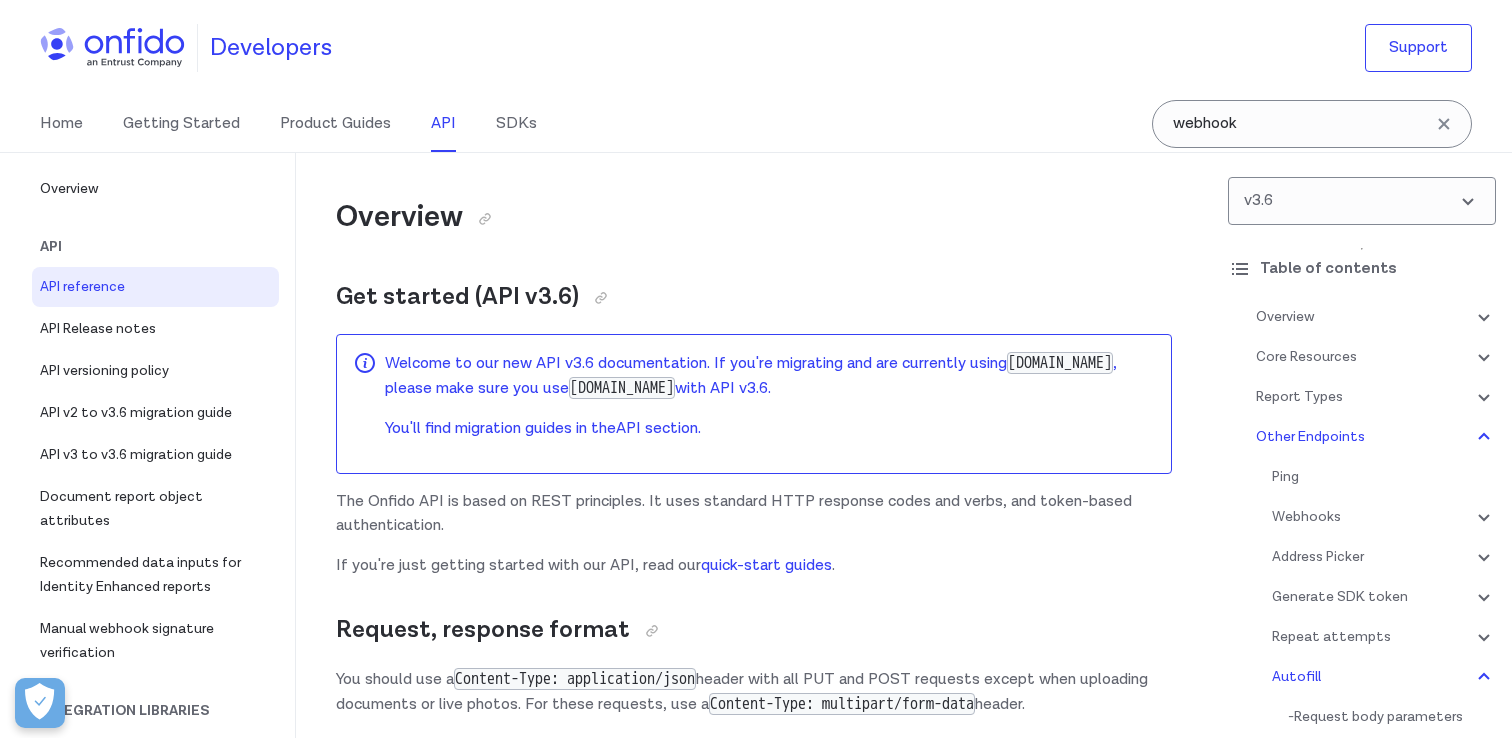 scroll, scrollTop: 208390, scrollLeft: 0, axis: vertical 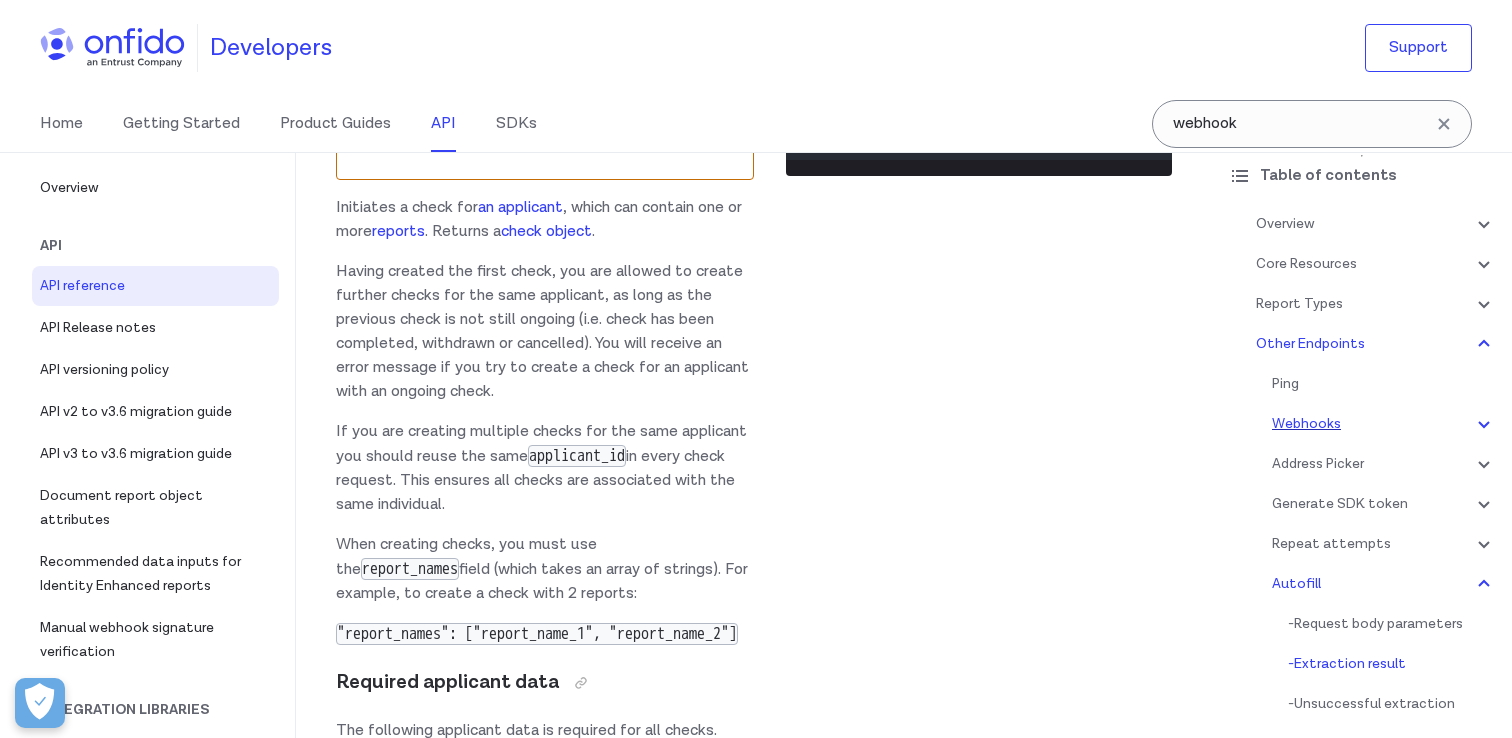 click on "Webhooks" at bounding box center (1384, 424) 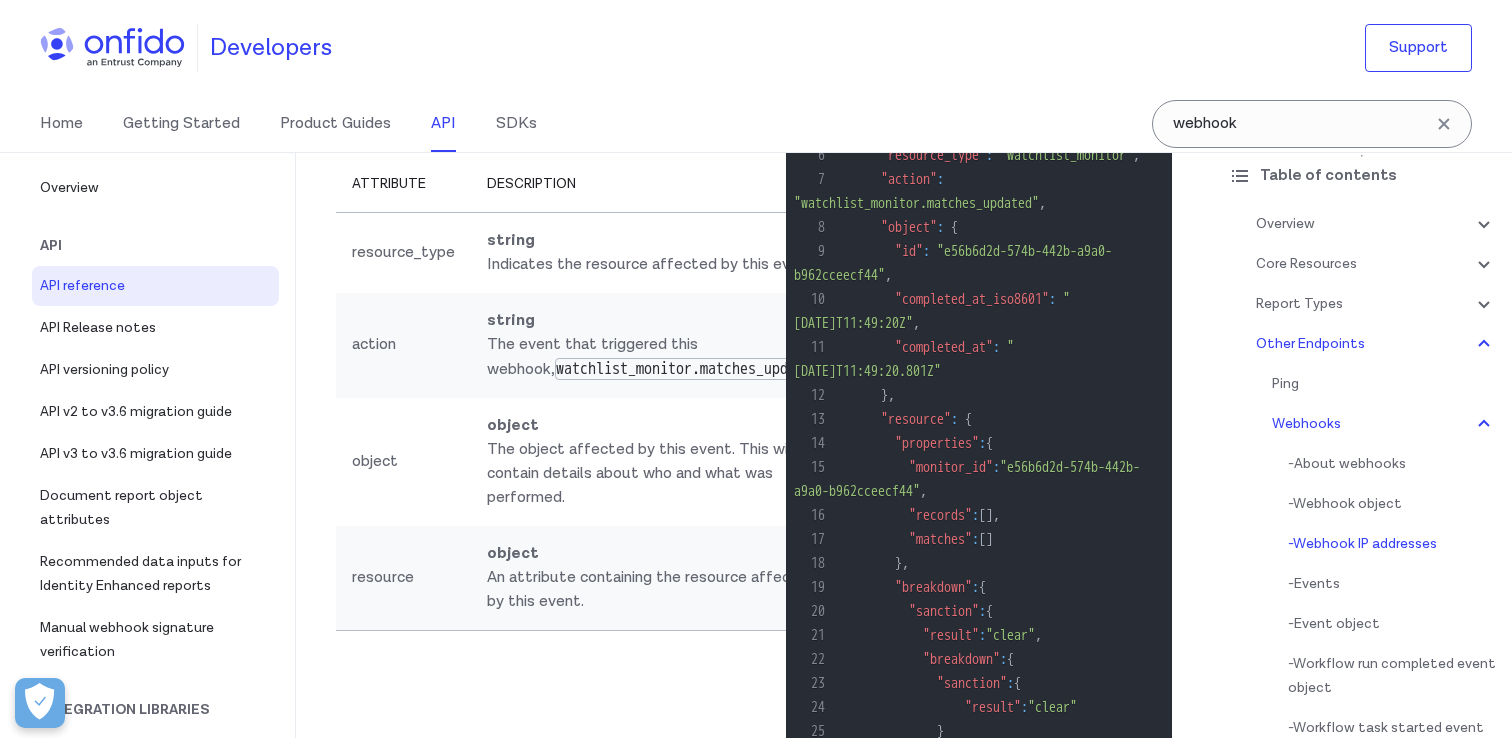 scroll, scrollTop: 181238, scrollLeft: 0, axis: vertical 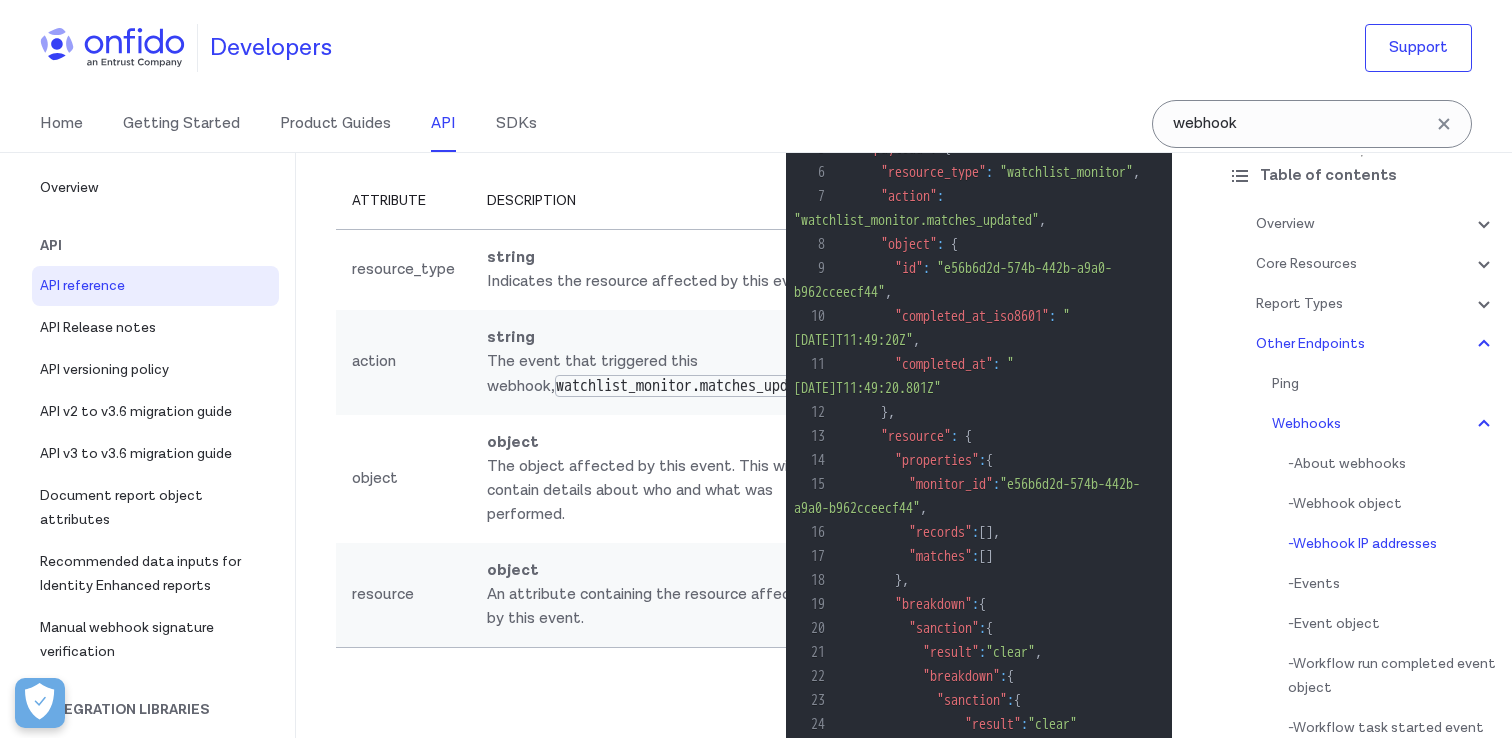 click at bounding box center (564, -7121) 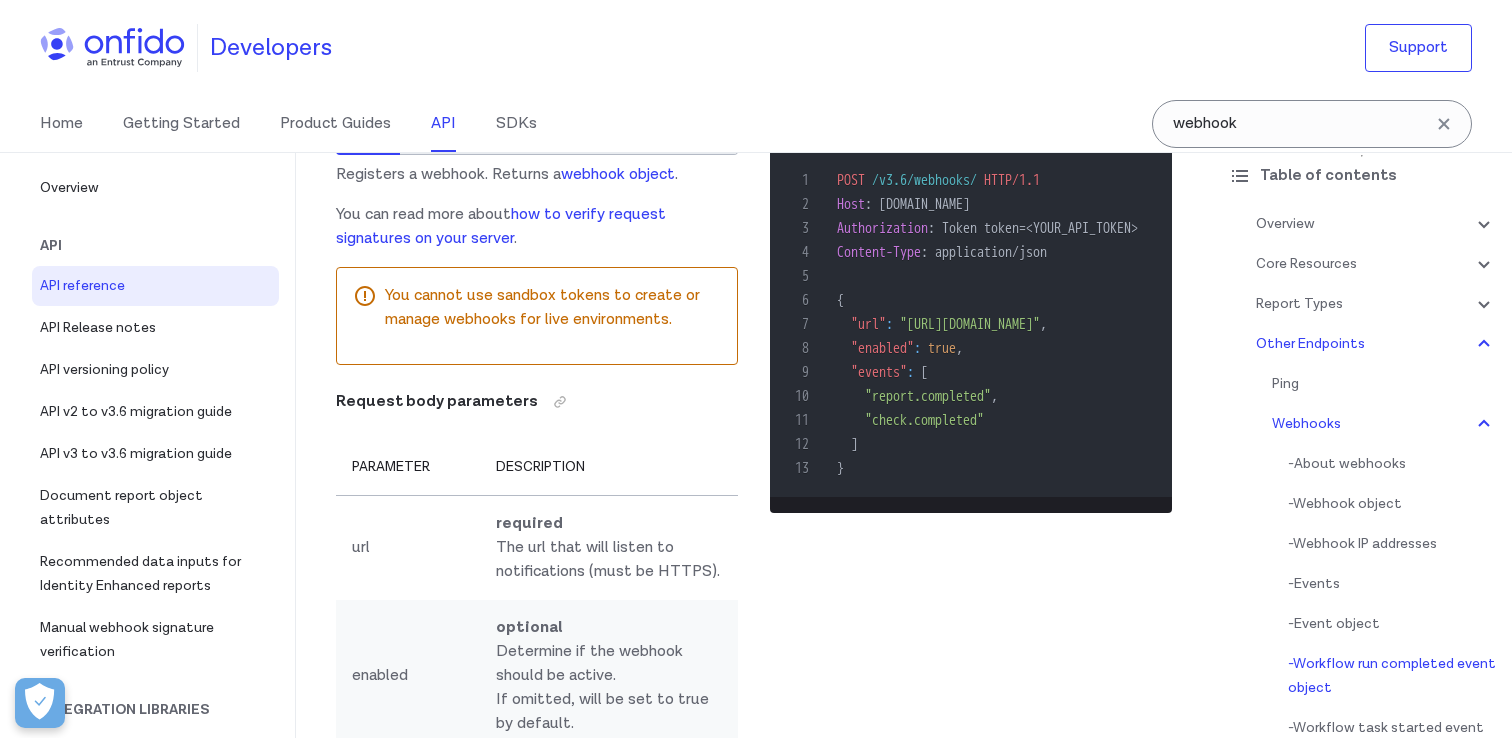 scroll, scrollTop: 185804, scrollLeft: 0, axis: vertical 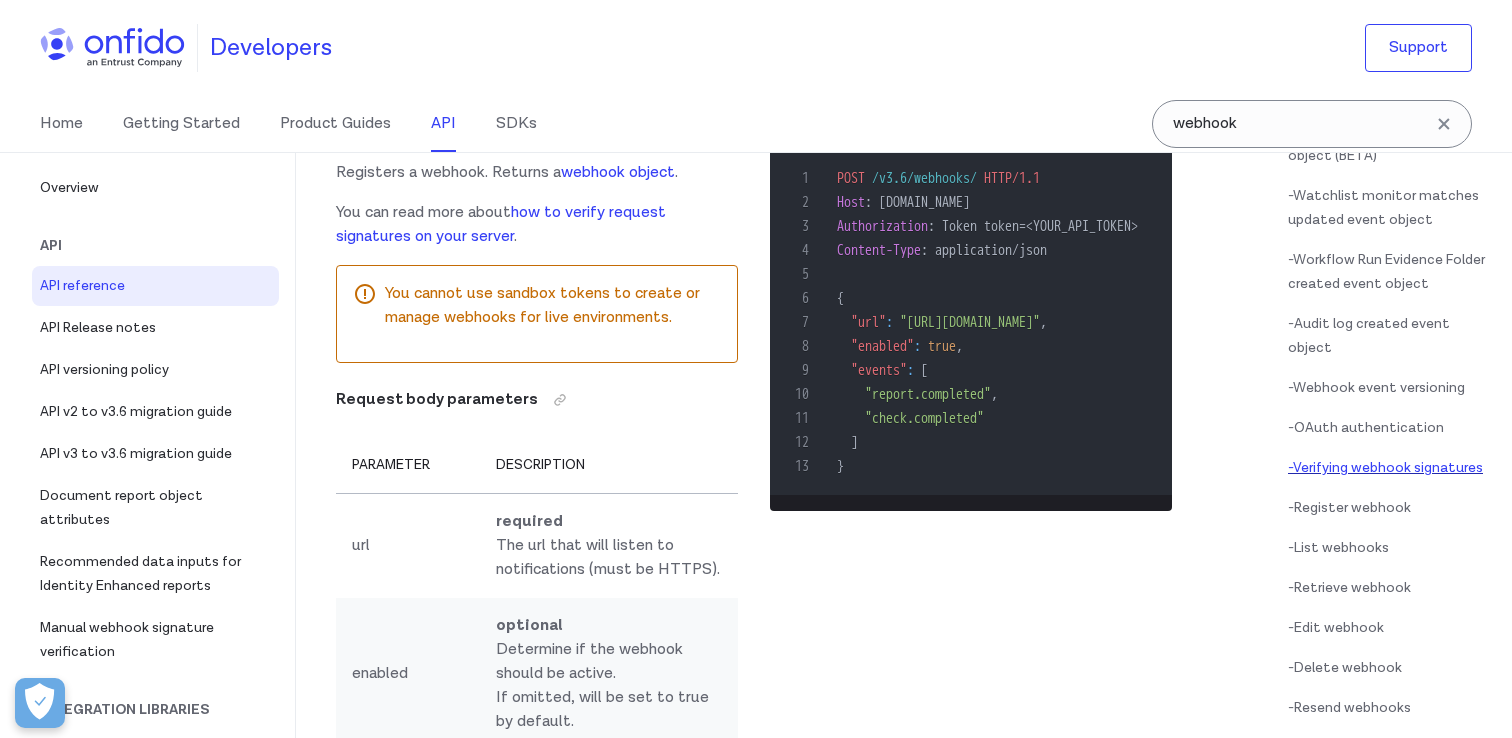 click on "-  Verifying webhook signatures" at bounding box center (1392, 468) 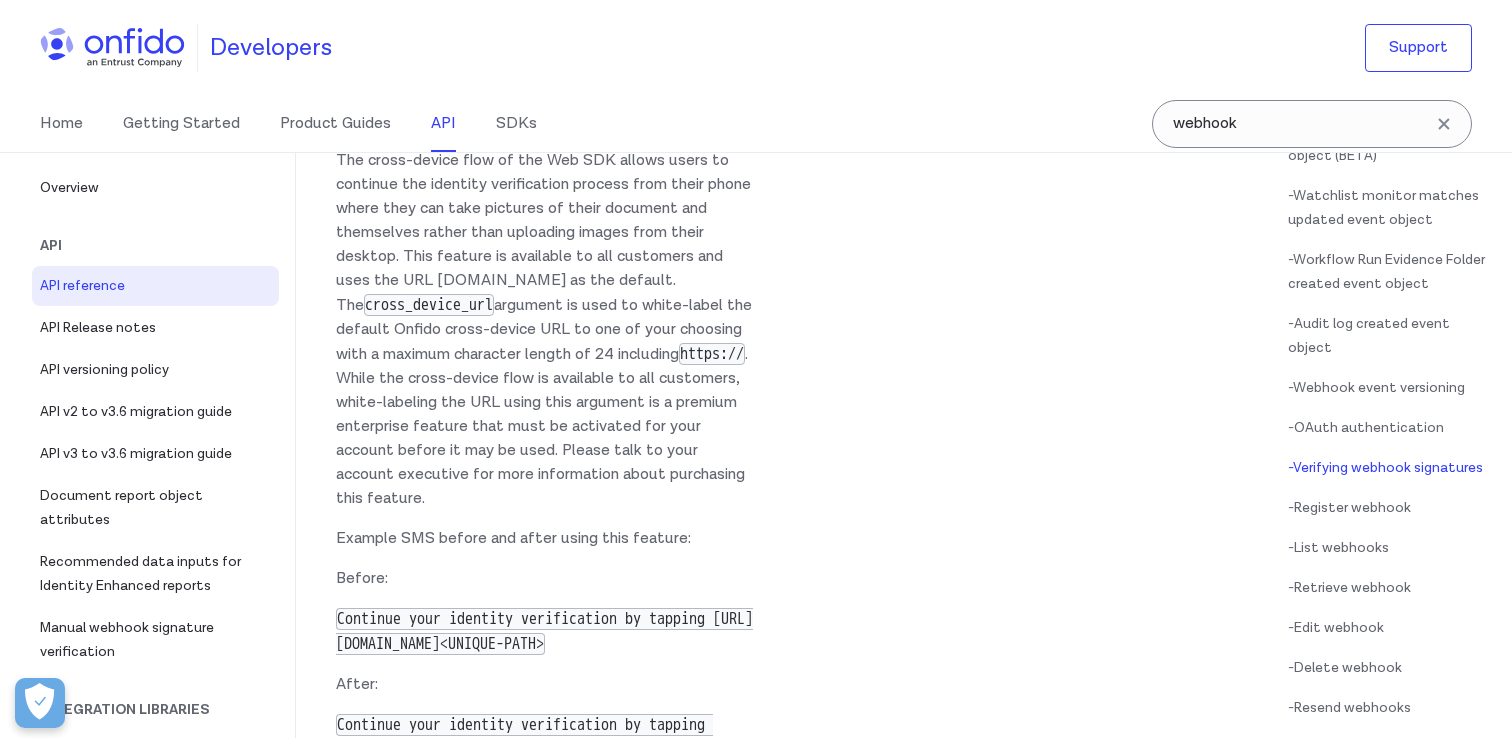 scroll, scrollTop: 192615, scrollLeft: 0, axis: vertical 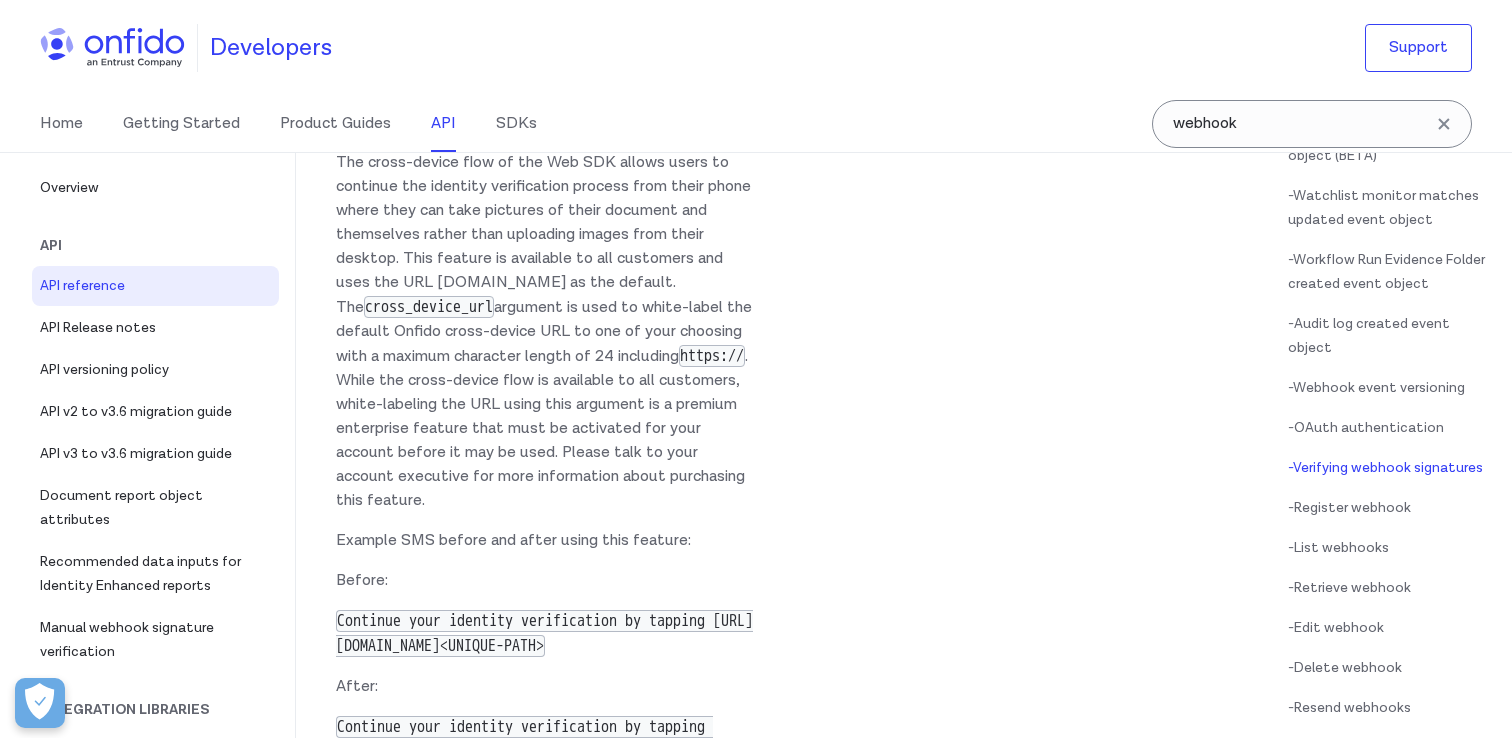 click on "ruby python php javascript java" at bounding box center [1044, -7787] 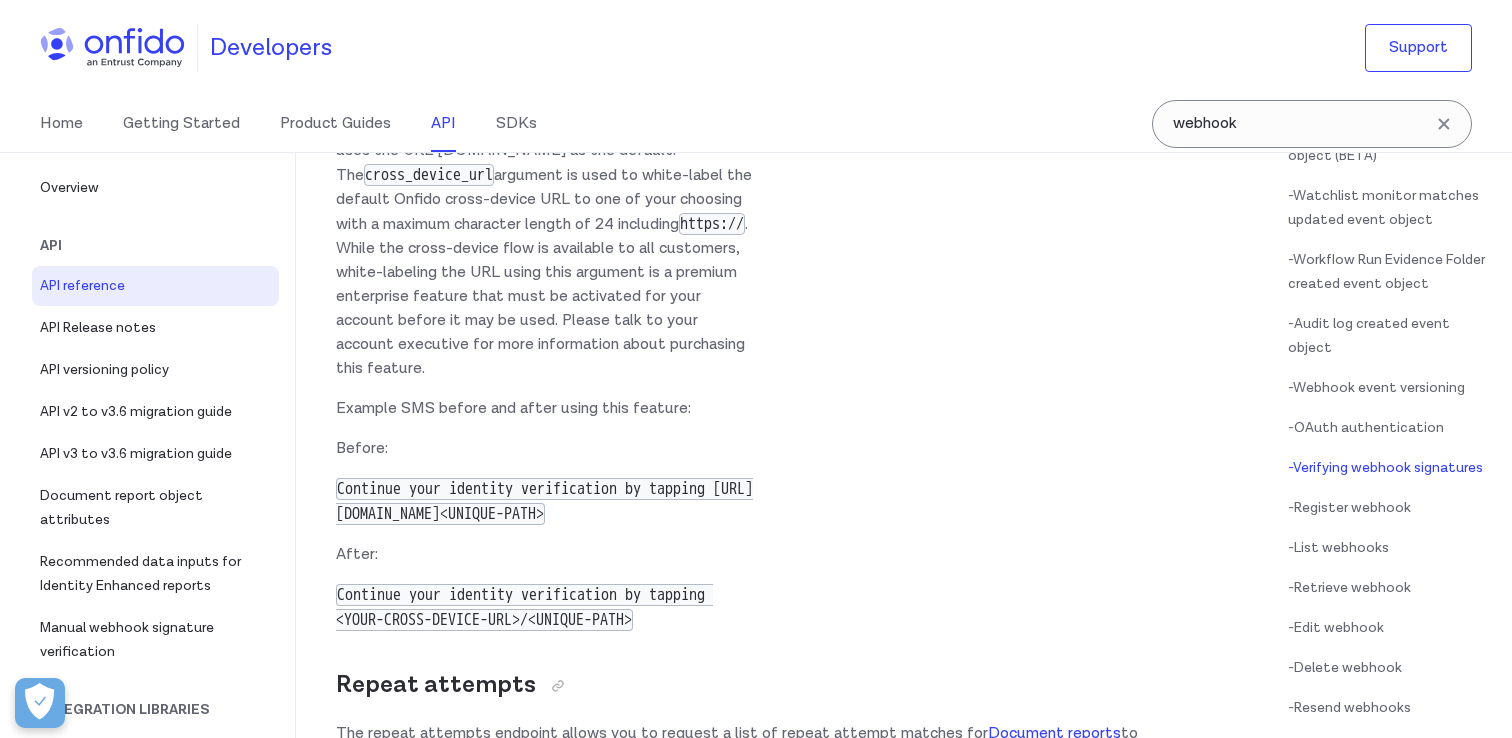 scroll, scrollTop: 192366, scrollLeft: 0, axis: vertical 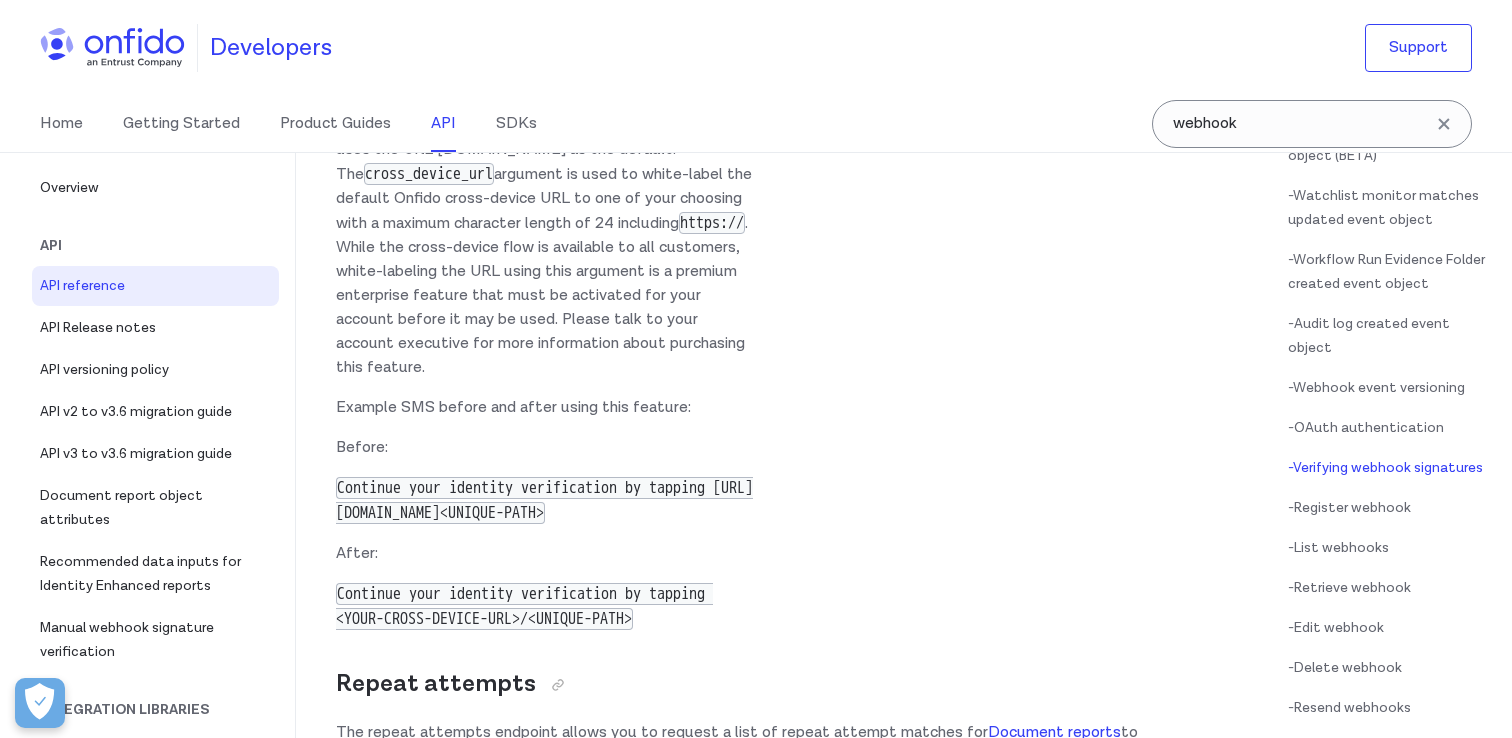 click on "ONFIDO_WEBHOOK_SECRET_TOKEN" at bounding box center (1033, -7480) 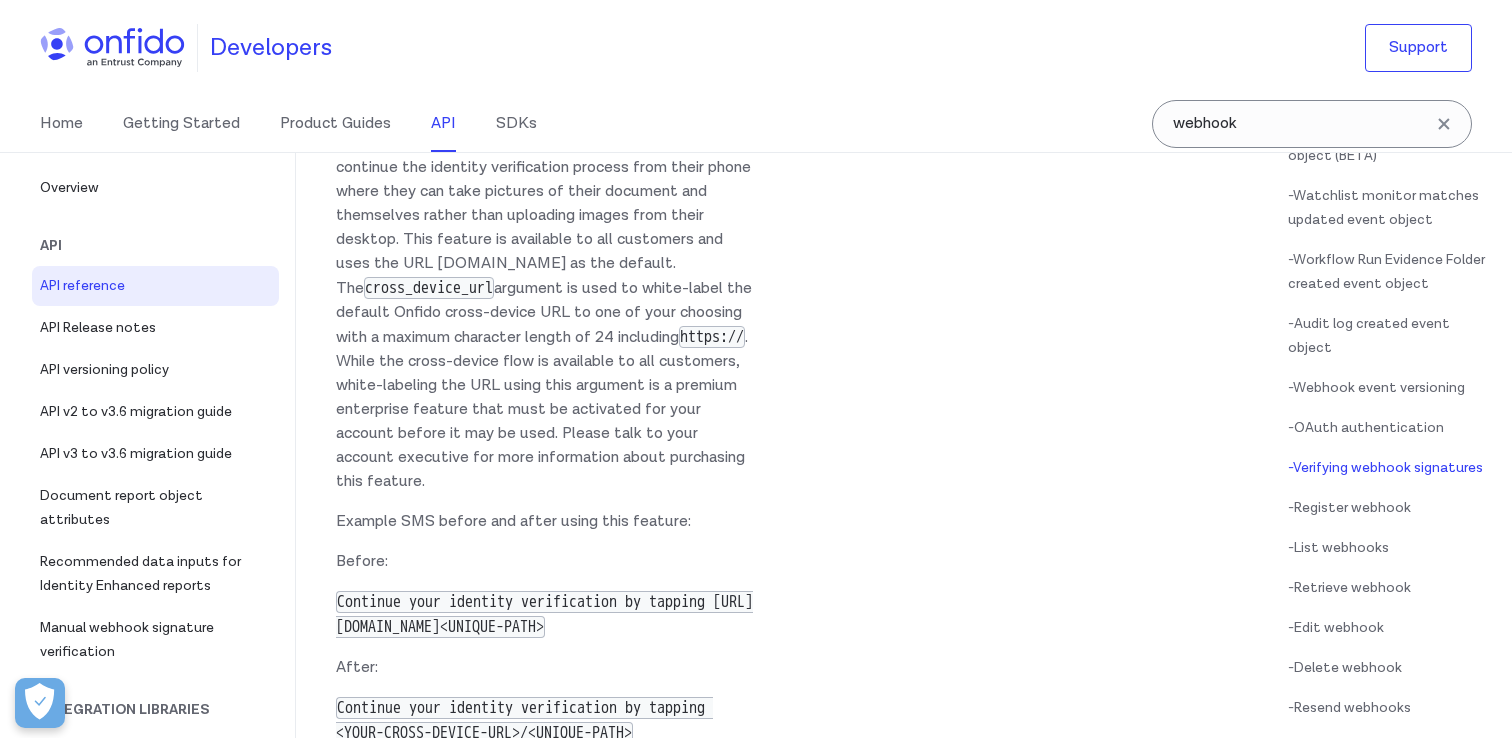 scroll, scrollTop: 192254, scrollLeft: 0, axis: vertical 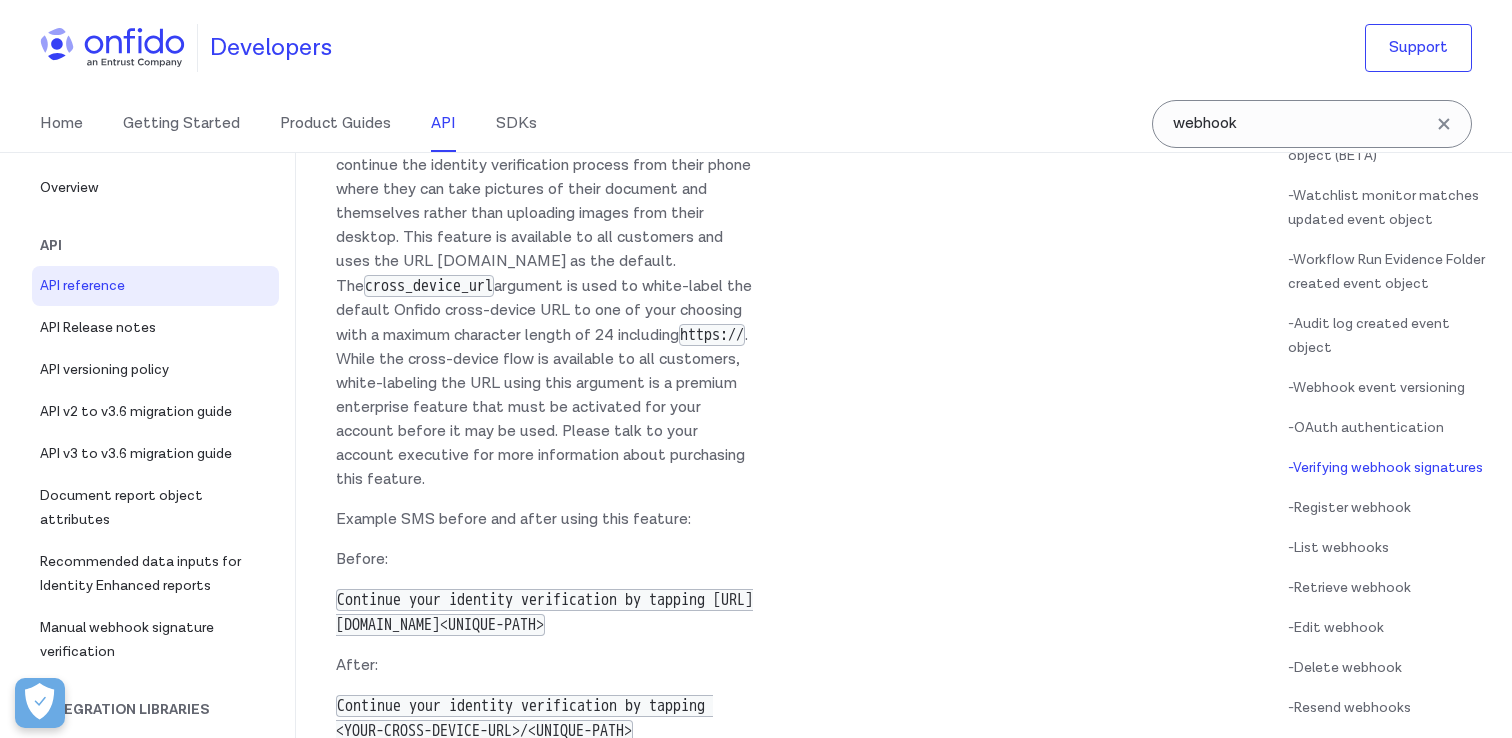 click at bounding box center (630, -7549) 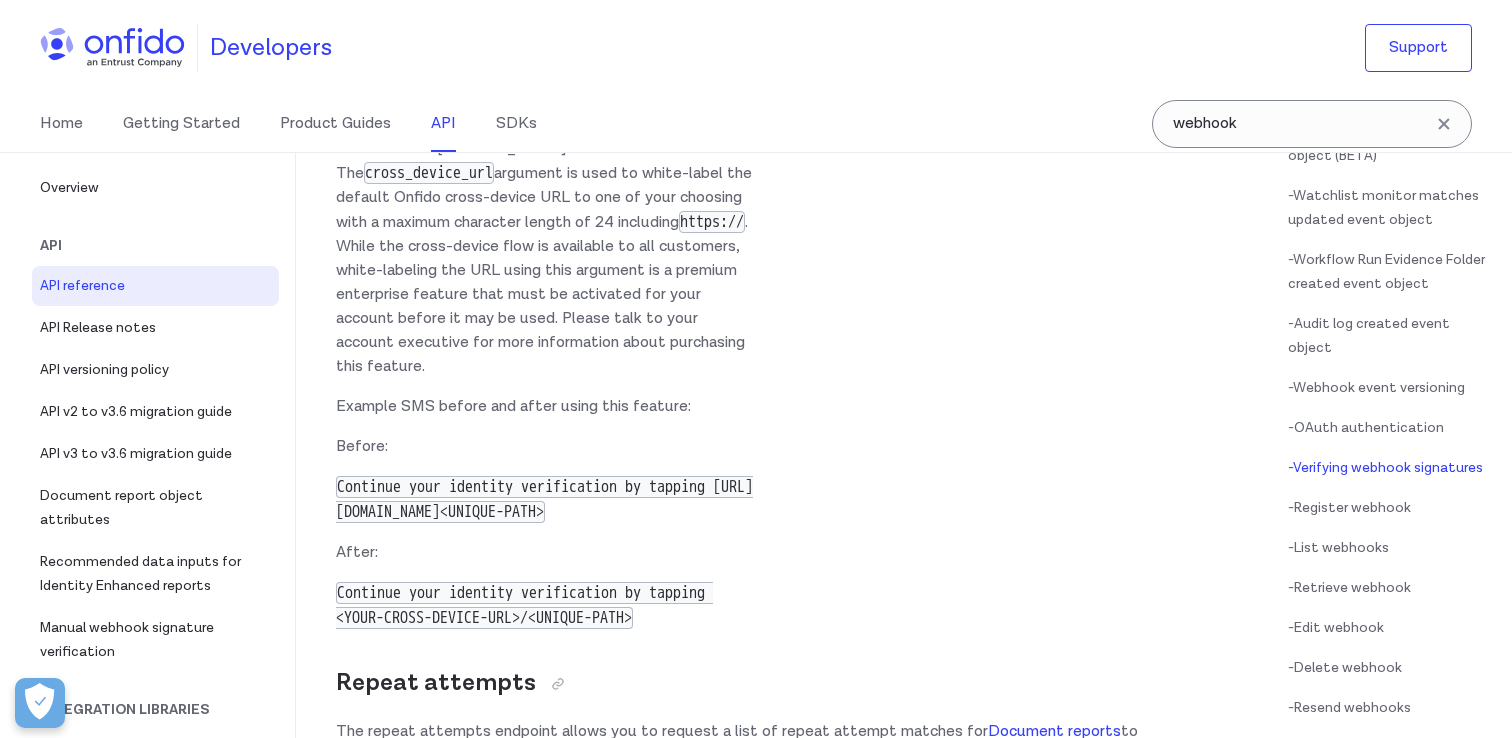 scroll, scrollTop: 192373, scrollLeft: 0, axis: vertical 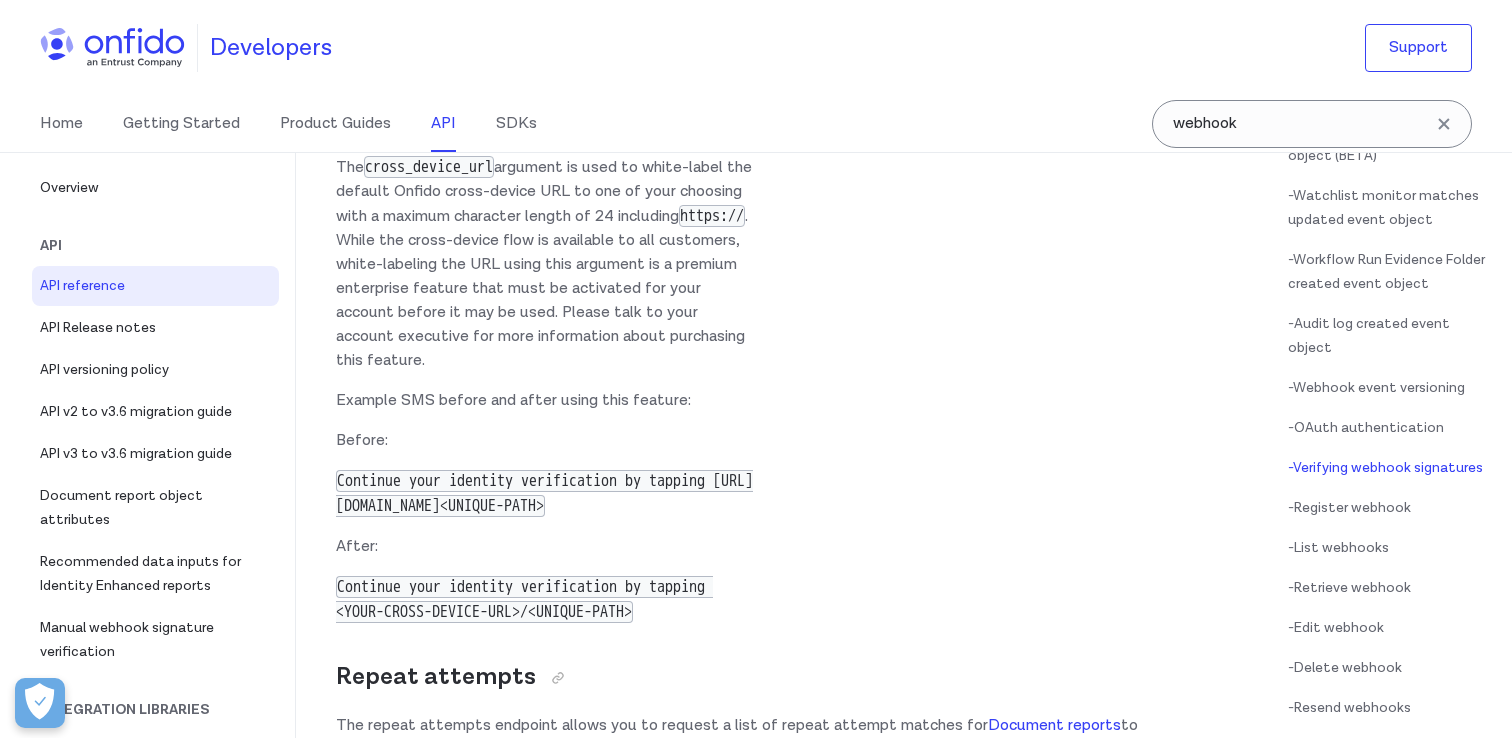 click on "If possible, we recommend that you verify request signatures with our
supported client libraries in your integration." at bounding box center [537, -7371] 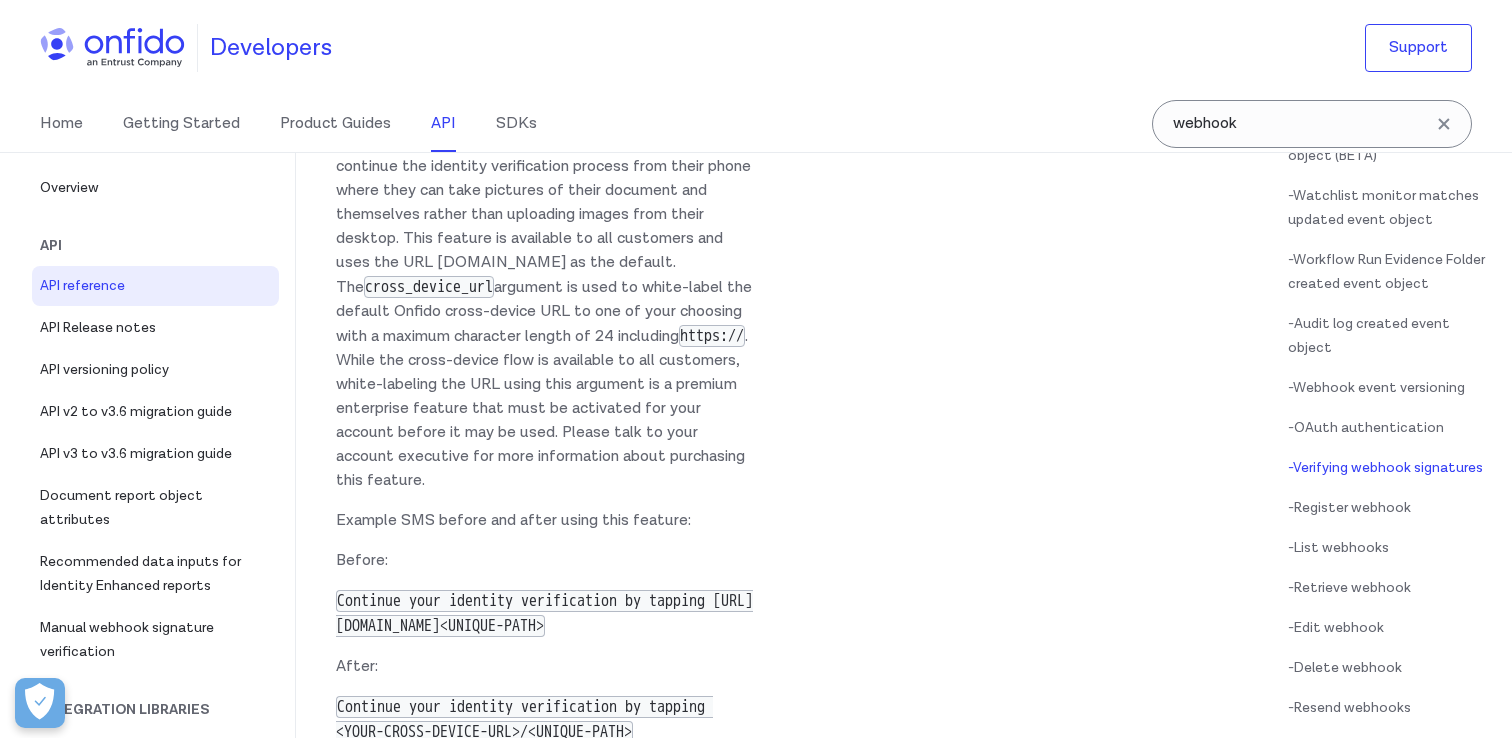 scroll, scrollTop: 192274, scrollLeft: 0, axis: vertical 